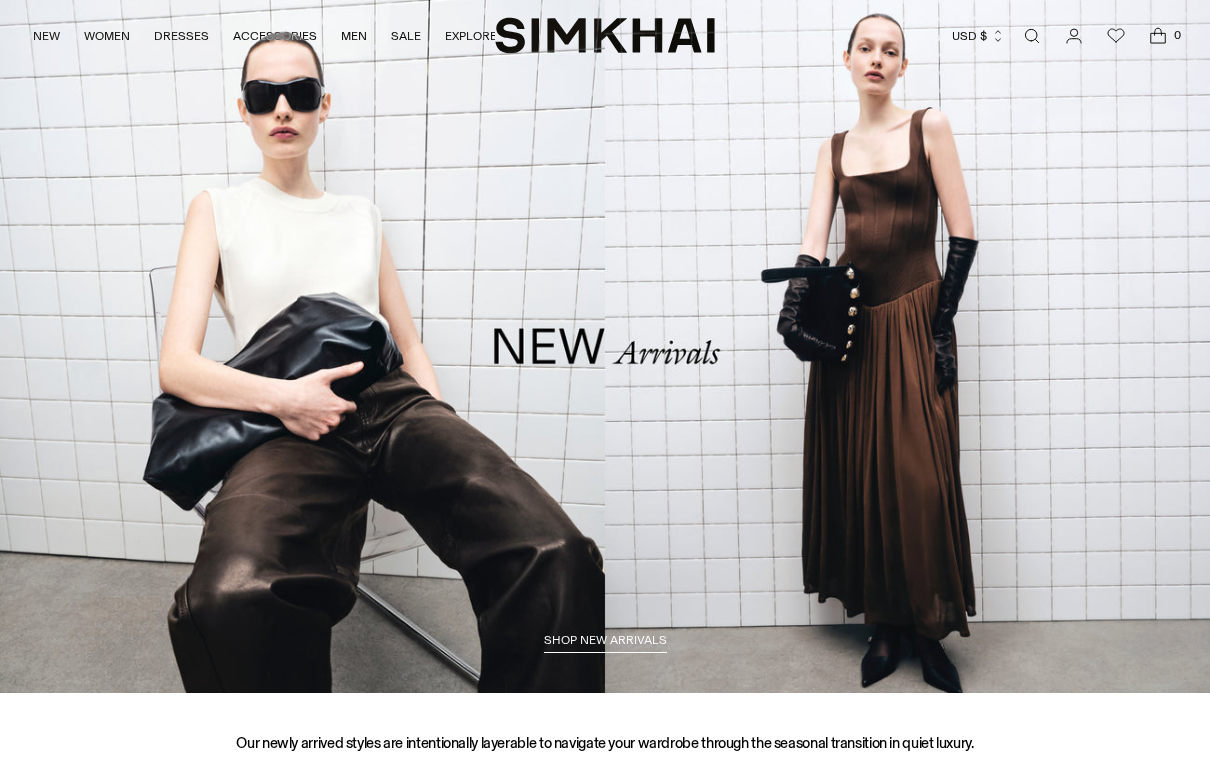 scroll, scrollTop: 0, scrollLeft: 0, axis: both 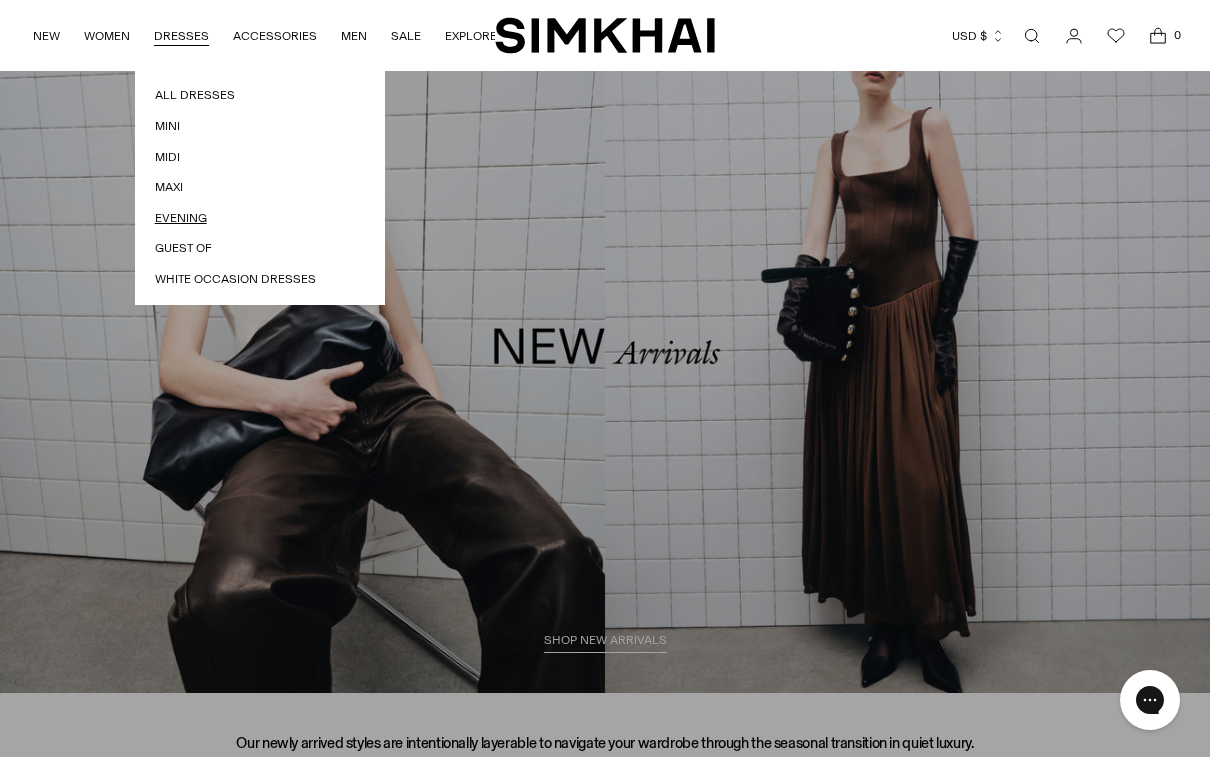 click on "Evening" at bounding box center [260, 218] 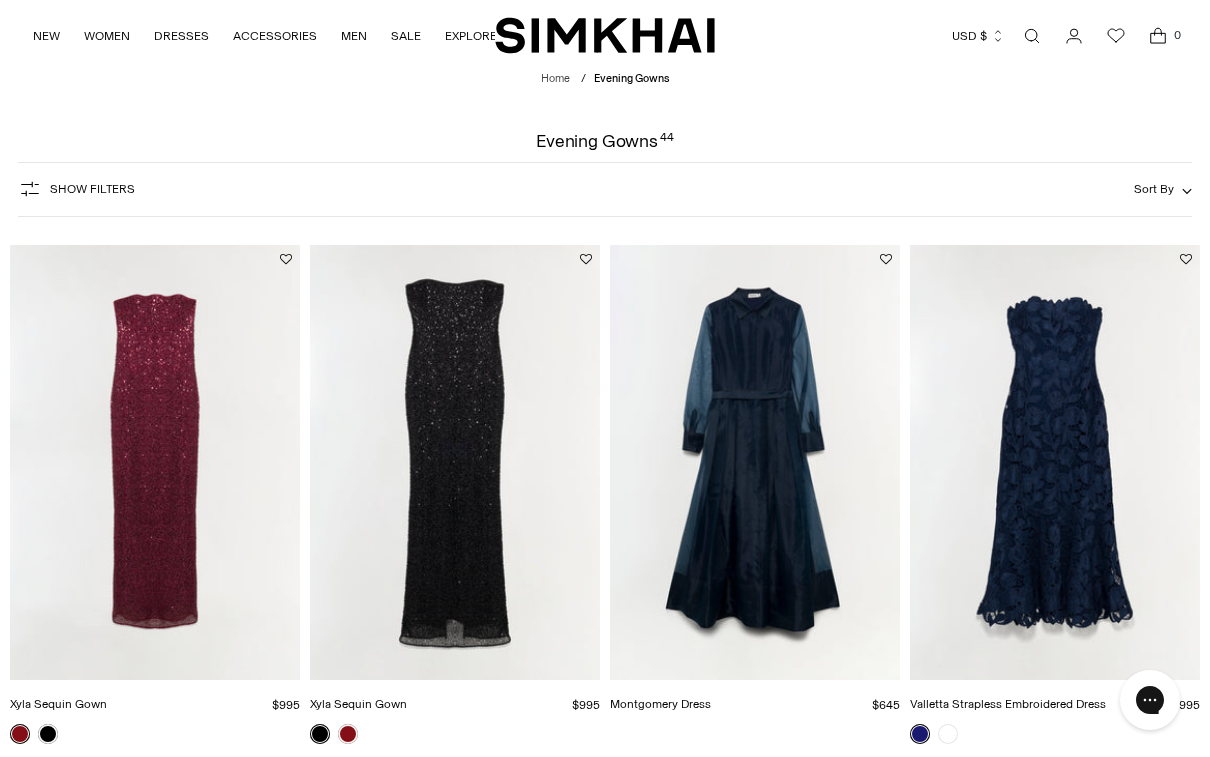 scroll, scrollTop: 0, scrollLeft: 0, axis: both 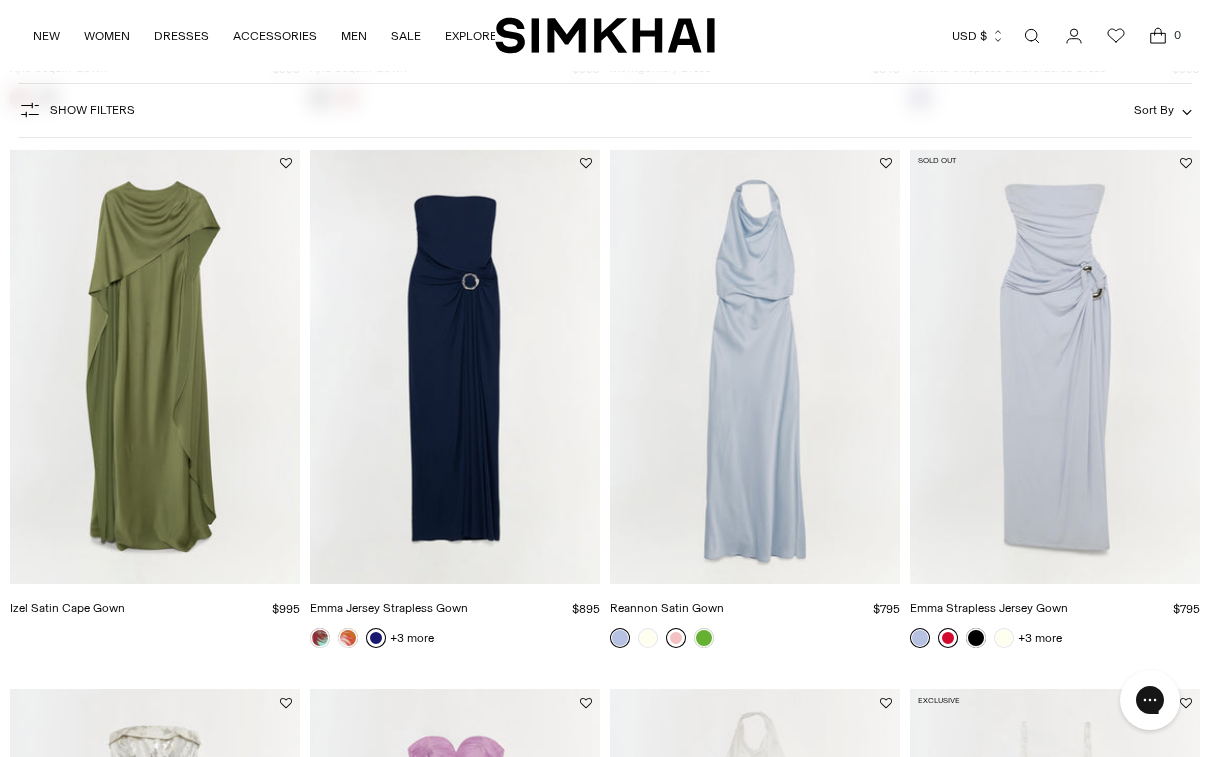 click at bounding box center (676, 638) 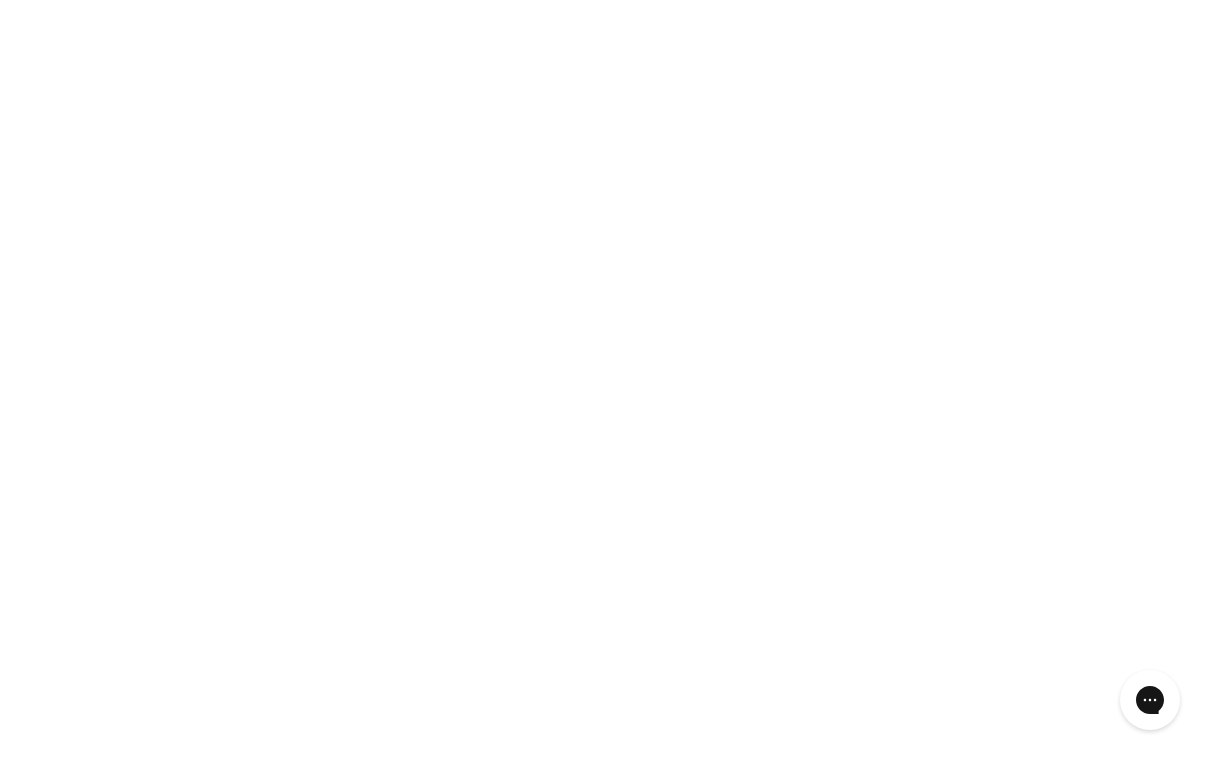 scroll, scrollTop: 669, scrollLeft: 0, axis: vertical 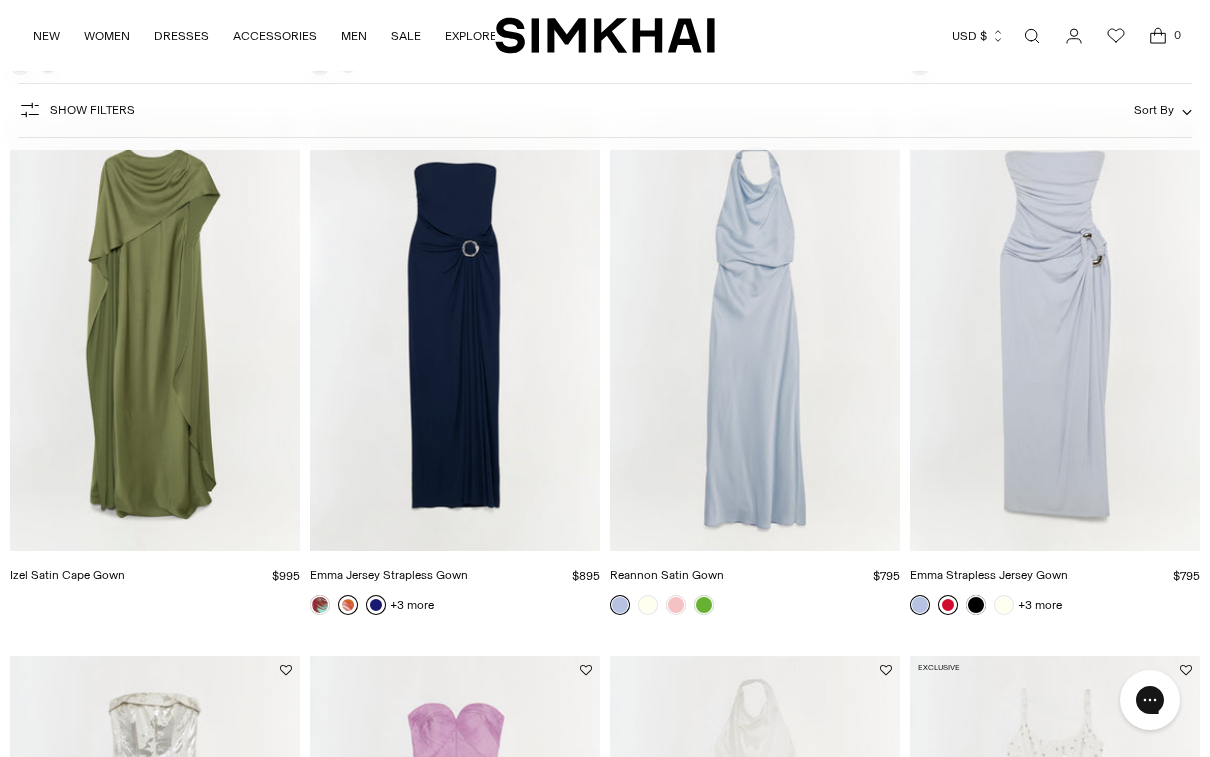 click at bounding box center [348, 605] 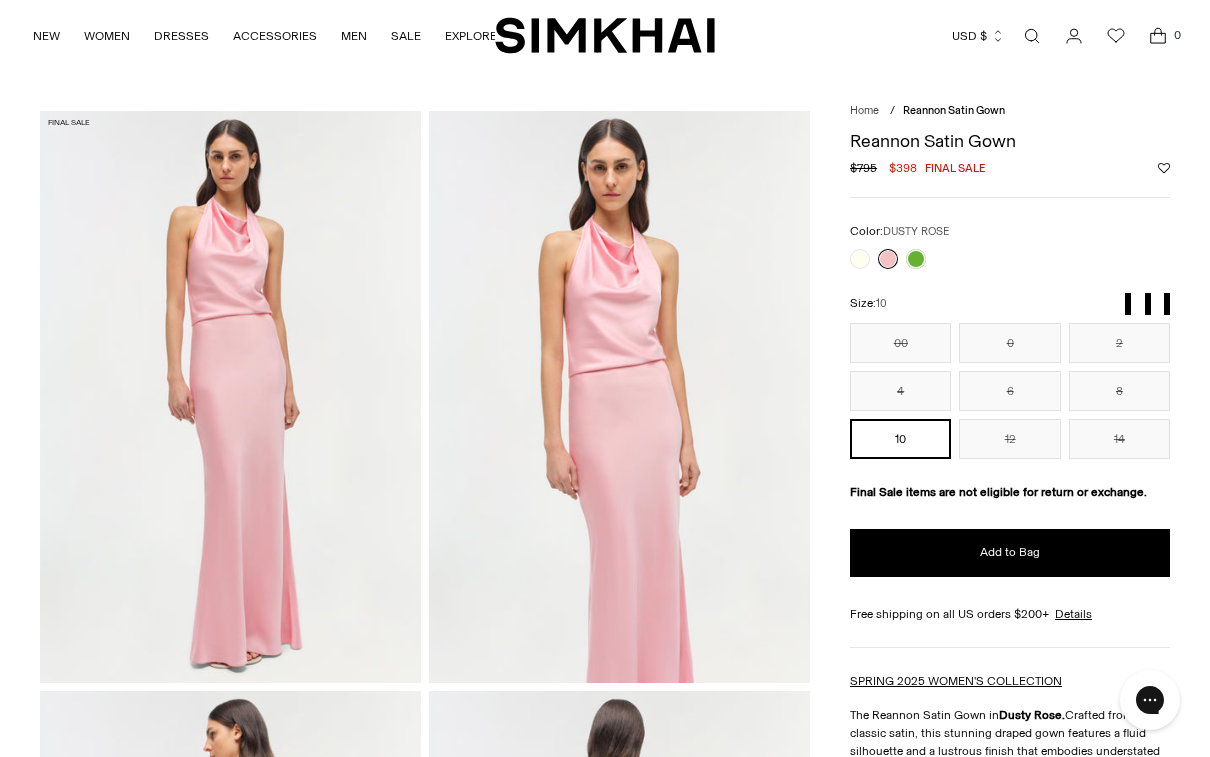scroll, scrollTop: 0, scrollLeft: 0, axis: both 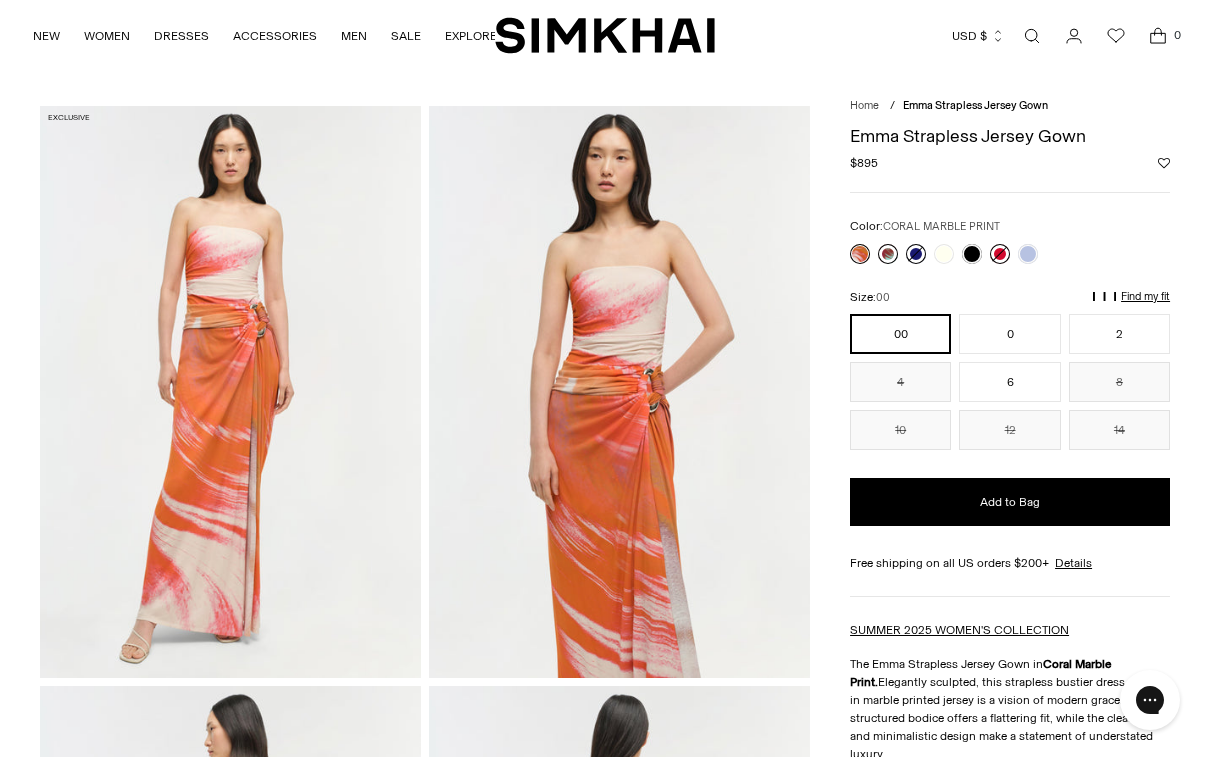 click at bounding box center [888, 254] 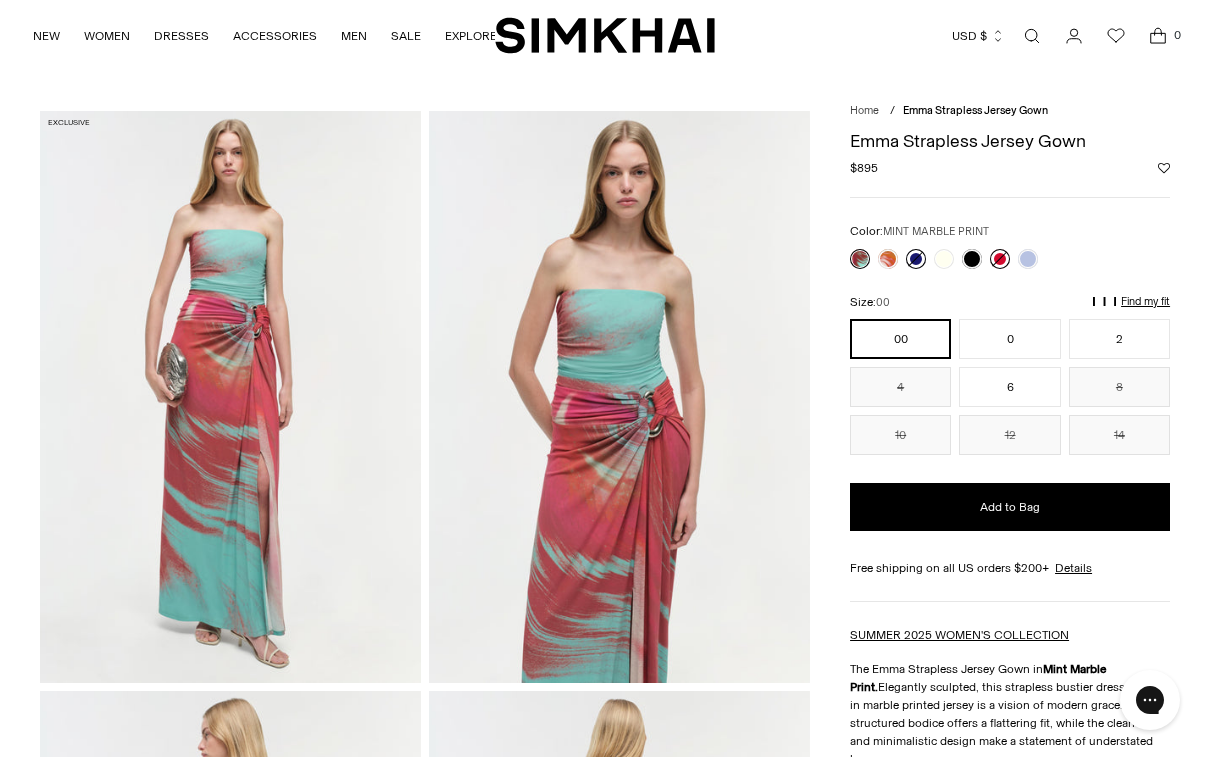 scroll, scrollTop: 0, scrollLeft: 0, axis: both 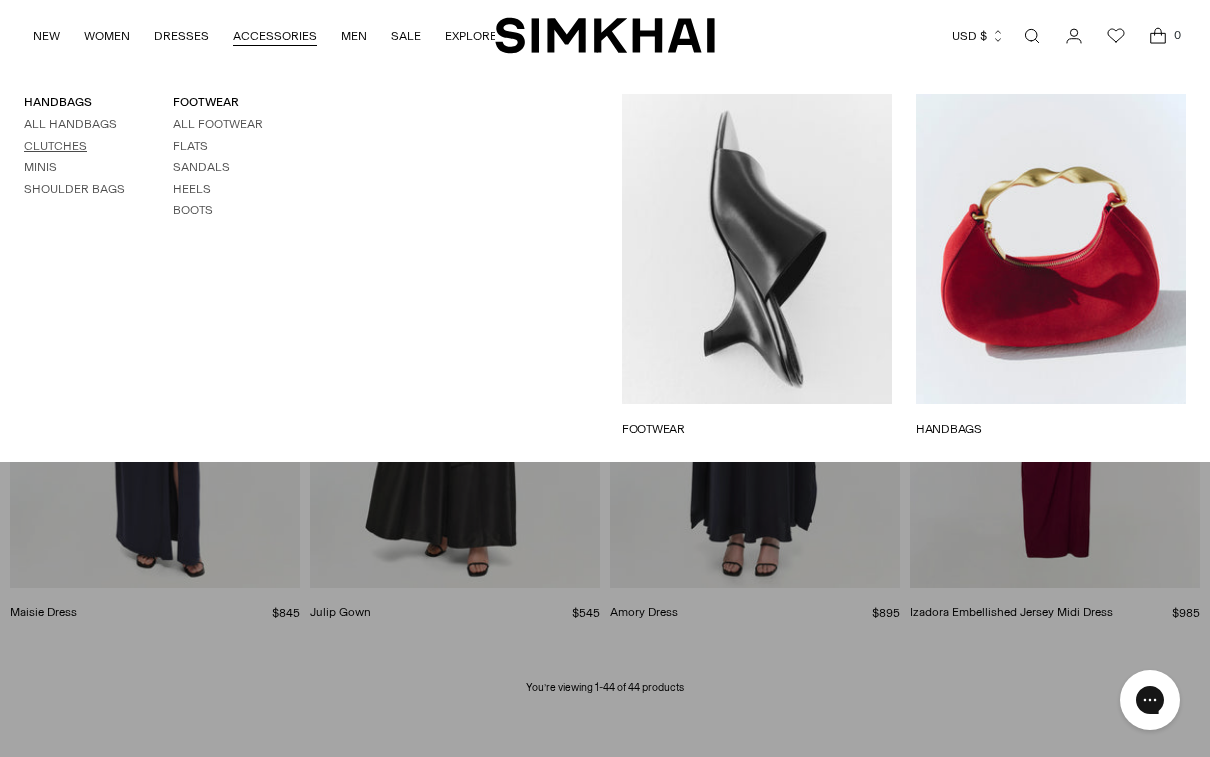 click on "Clutches" at bounding box center [55, 146] 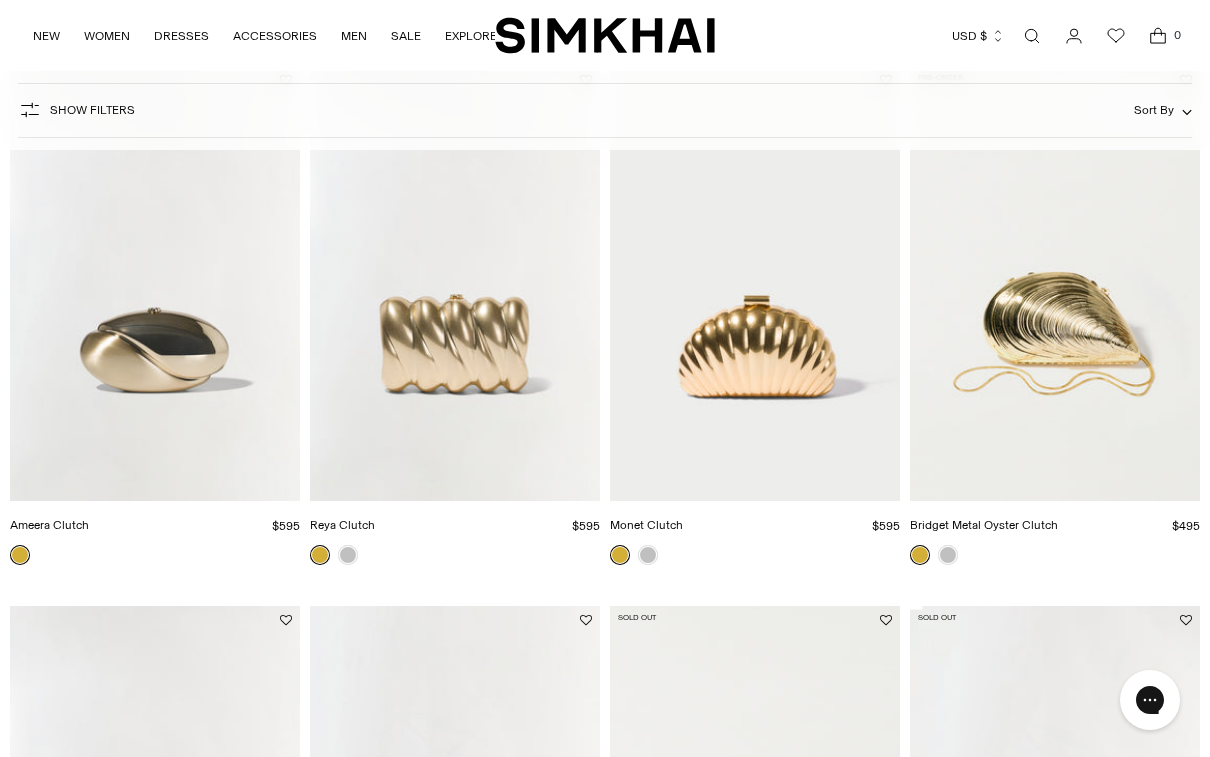 scroll, scrollTop: 230, scrollLeft: 0, axis: vertical 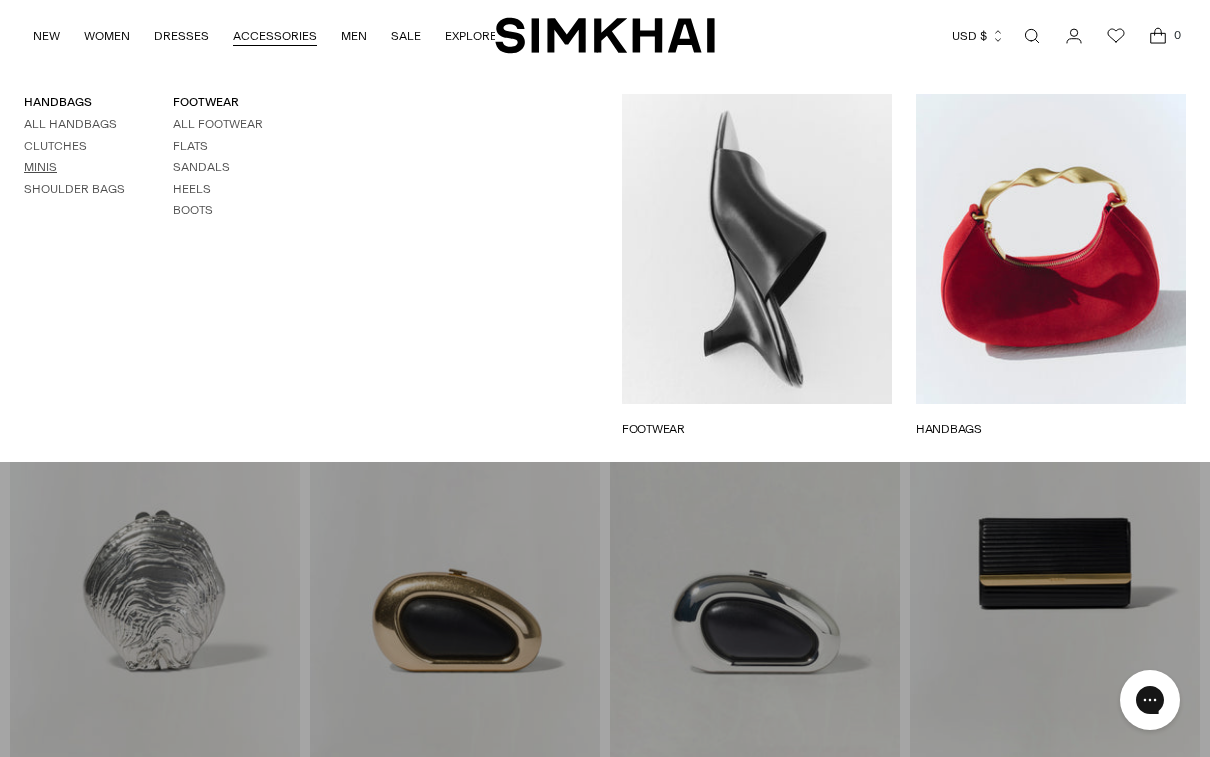 click on "Minis" at bounding box center [40, 167] 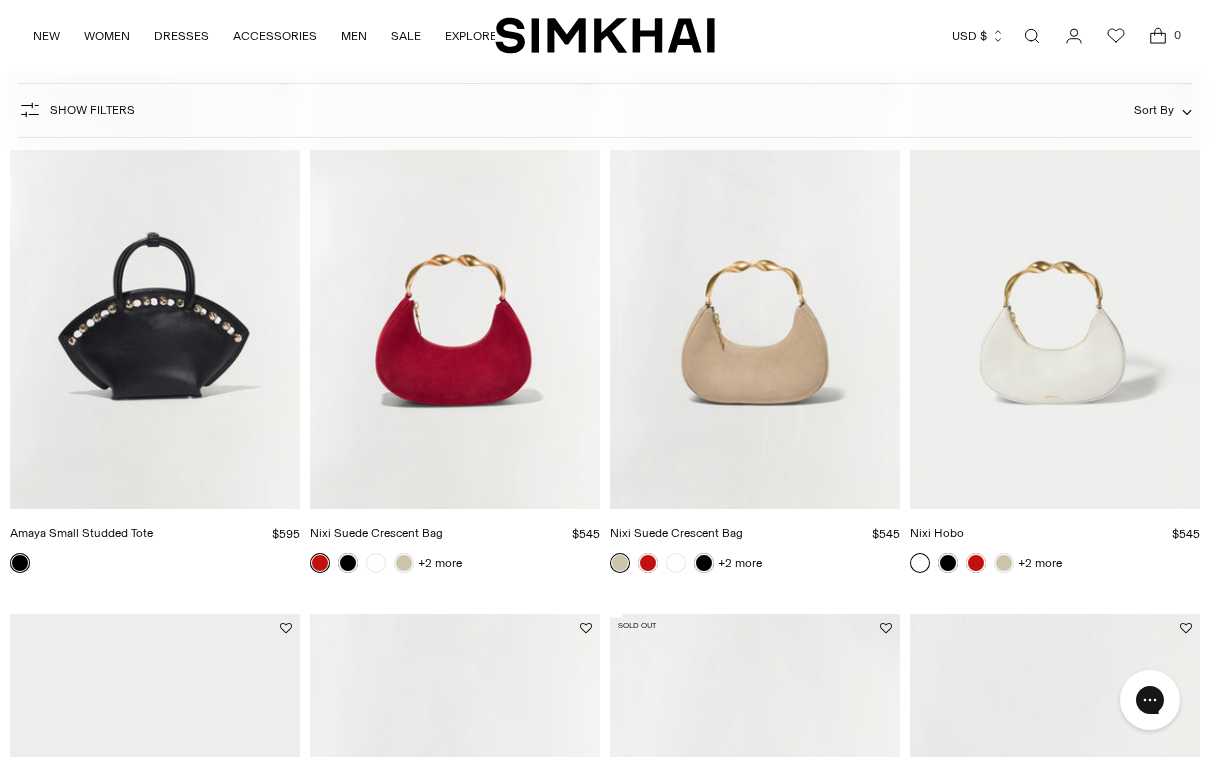 scroll, scrollTop: 190, scrollLeft: 0, axis: vertical 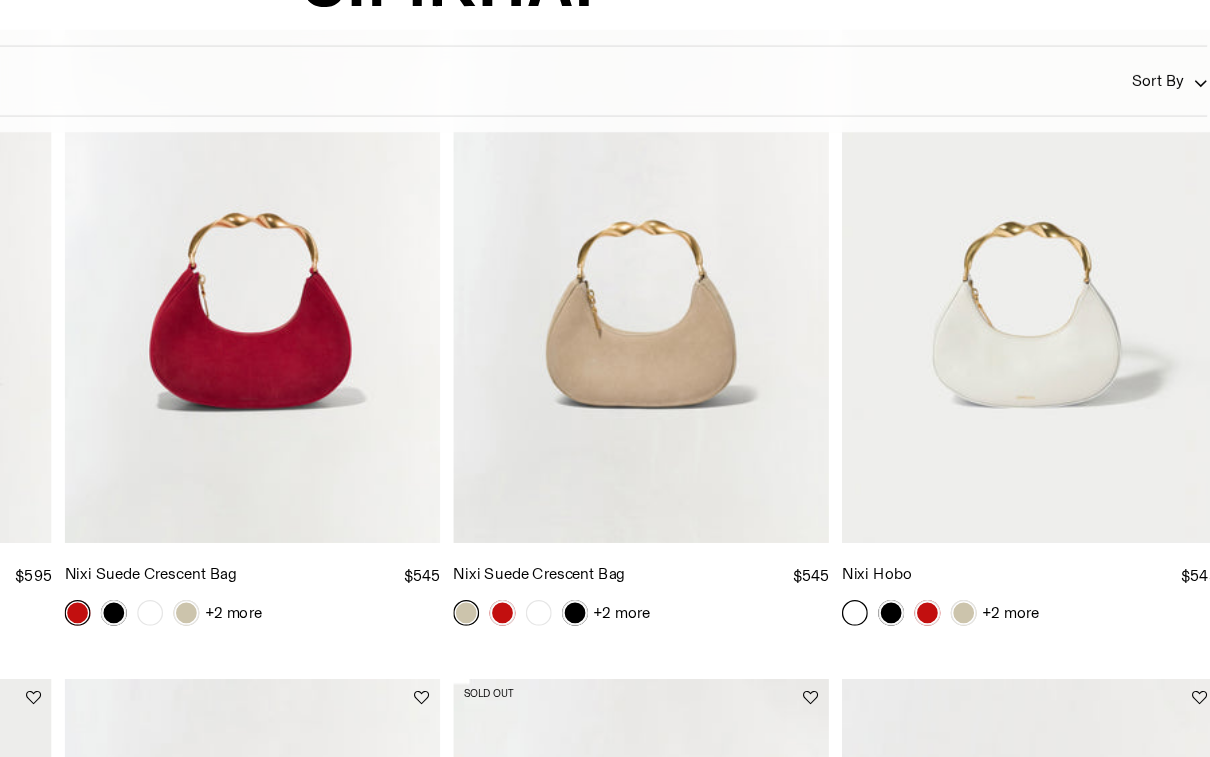 click at bounding box center [1055, 249] 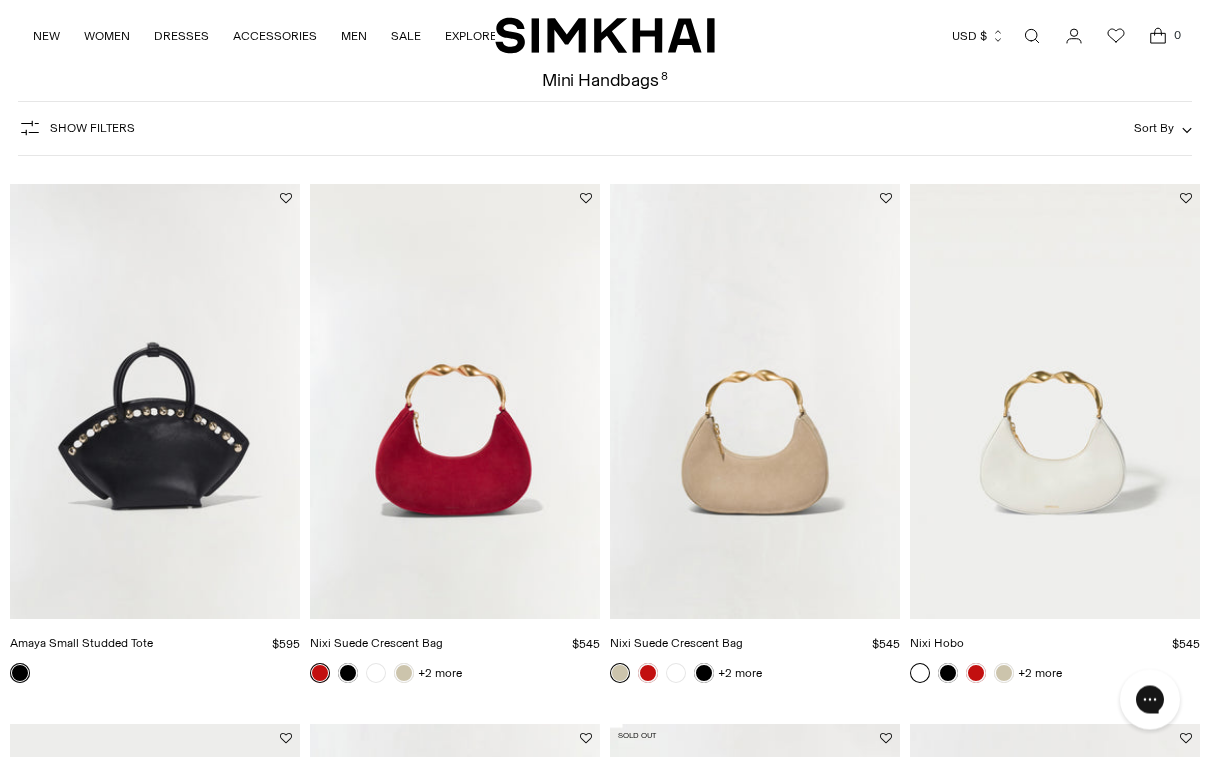 scroll, scrollTop: 0, scrollLeft: 0, axis: both 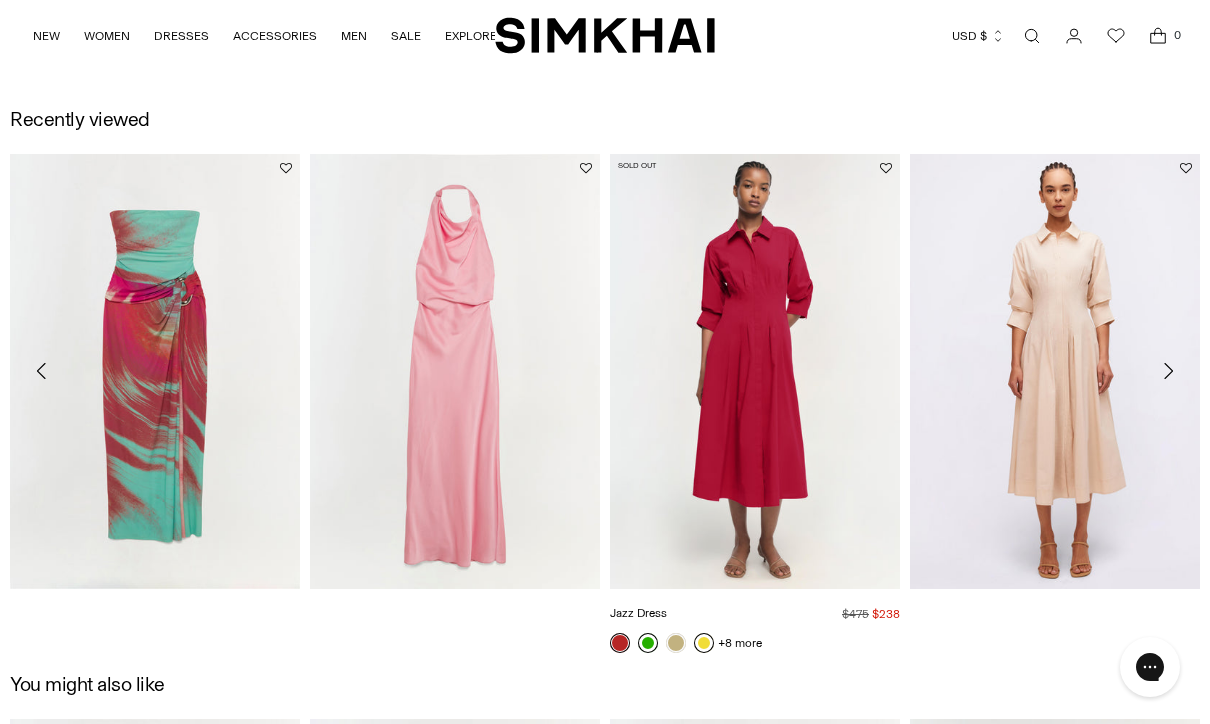 click at bounding box center (755, 371) 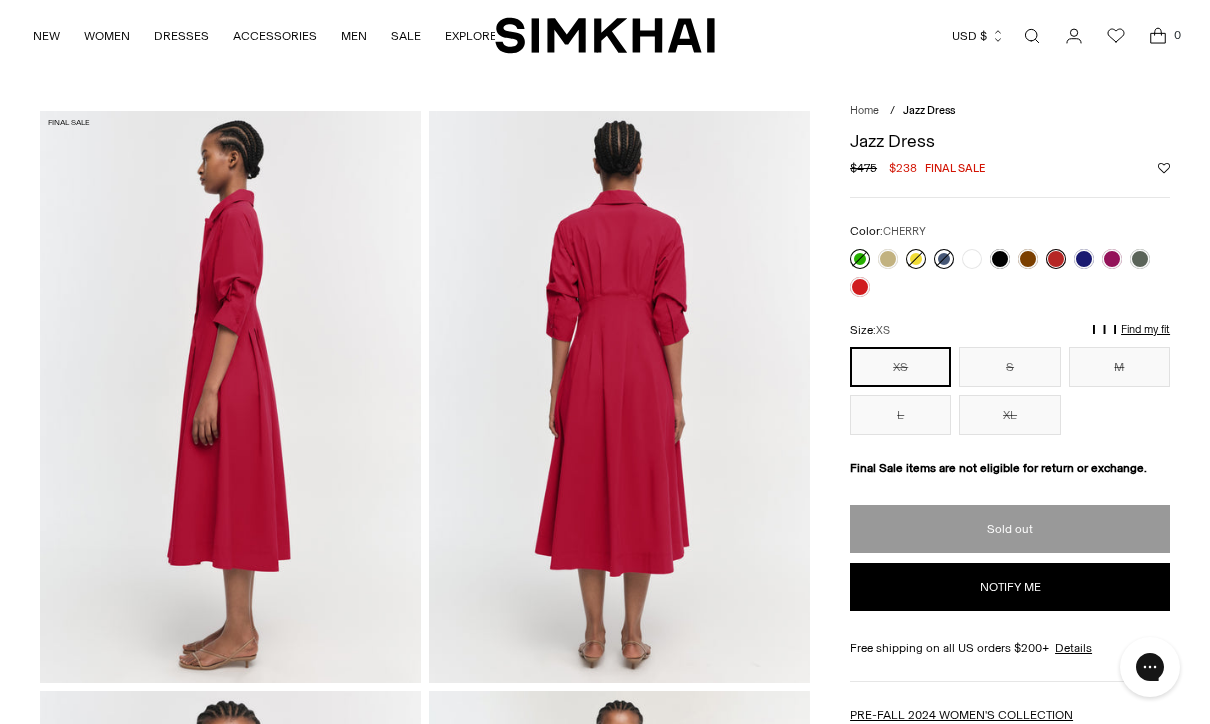 scroll, scrollTop: 0, scrollLeft: 0, axis: both 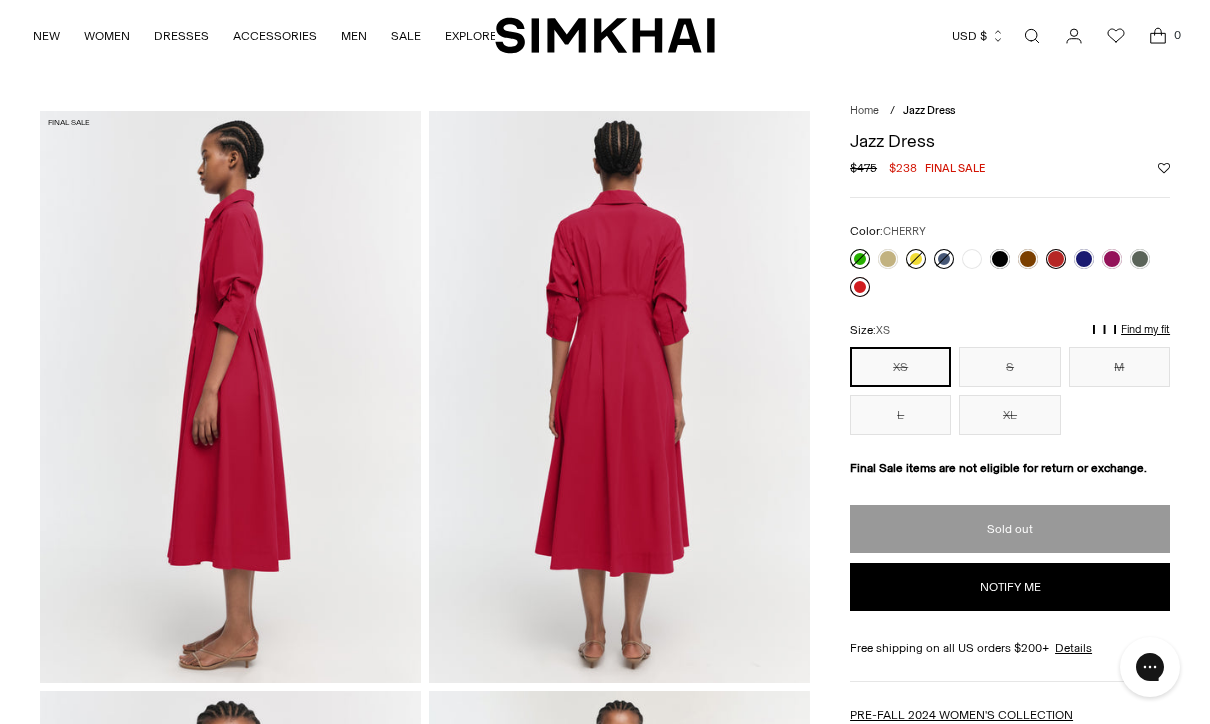 click at bounding box center [860, 287] 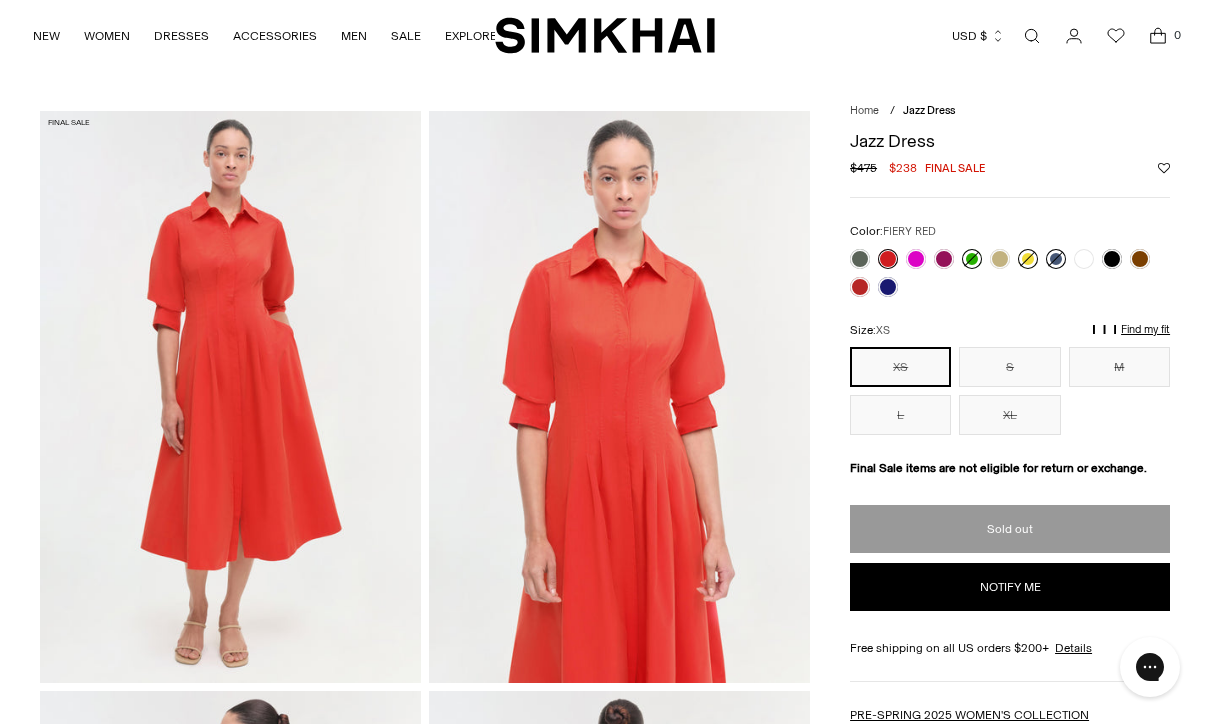 scroll, scrollTop: 0, scrollLeft: 0, axis: both 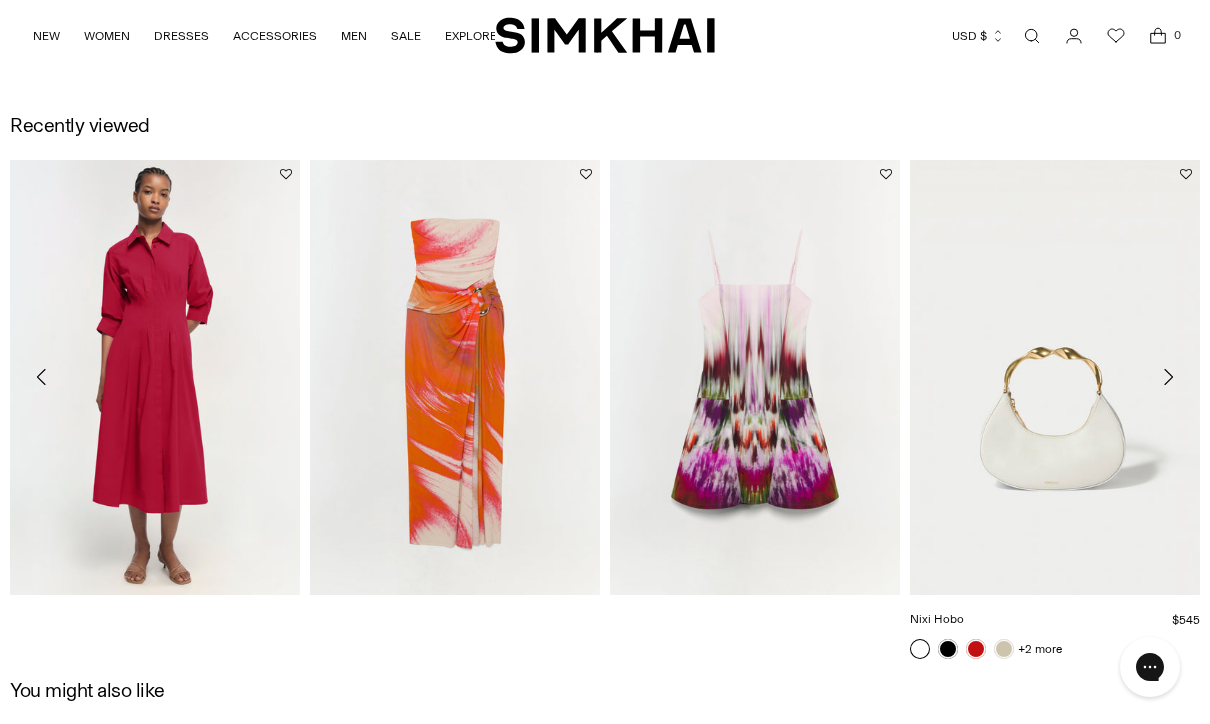 click at bounding box center (1055, 377) 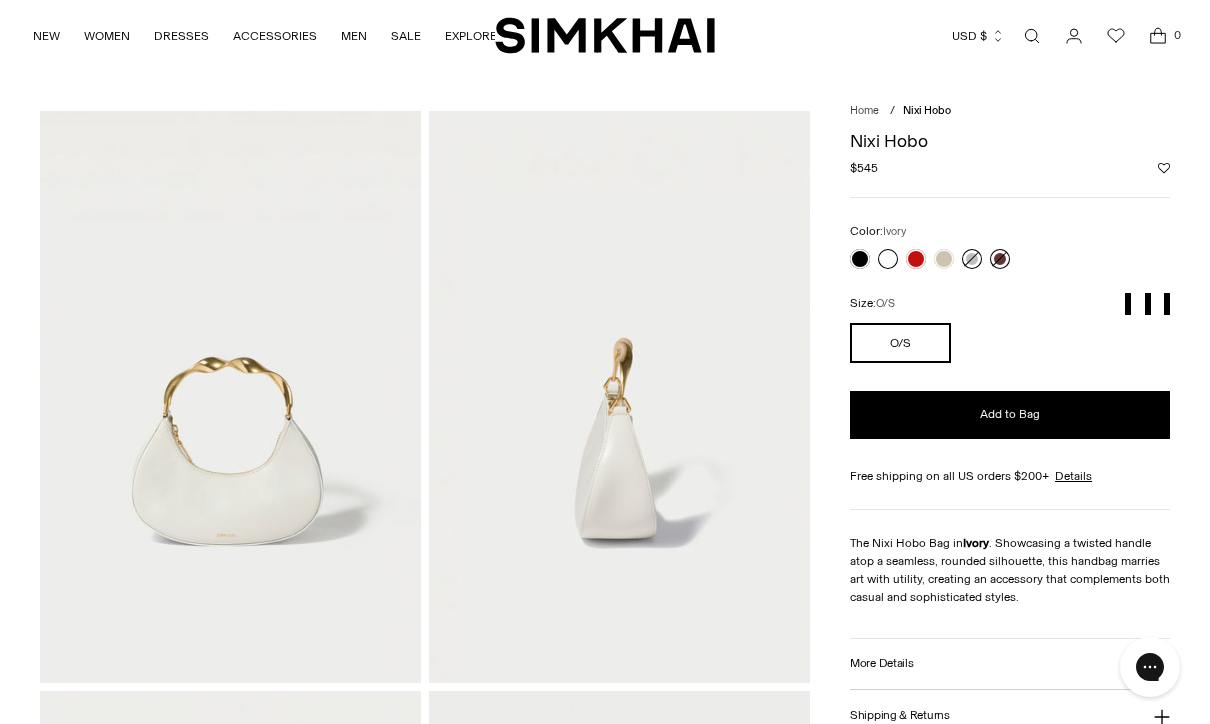 scroll, scrollTop: 0, scrollLeft: 0, axis: both 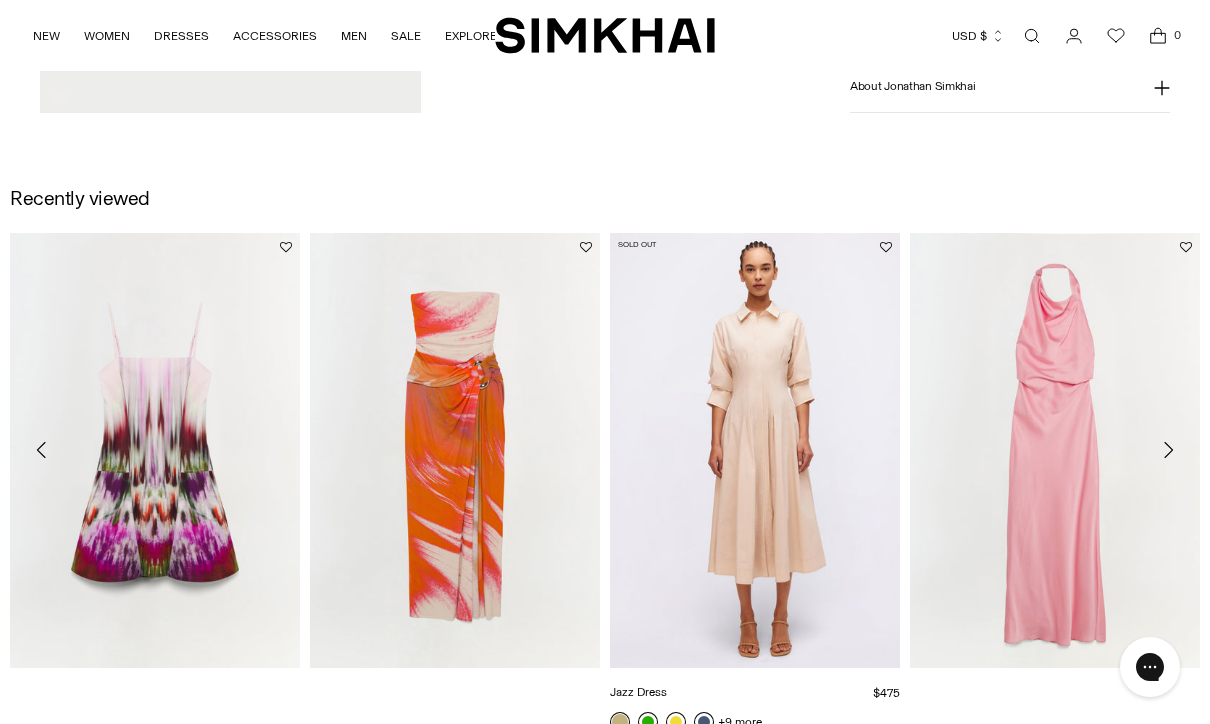 click at bounding box center [755, 450] 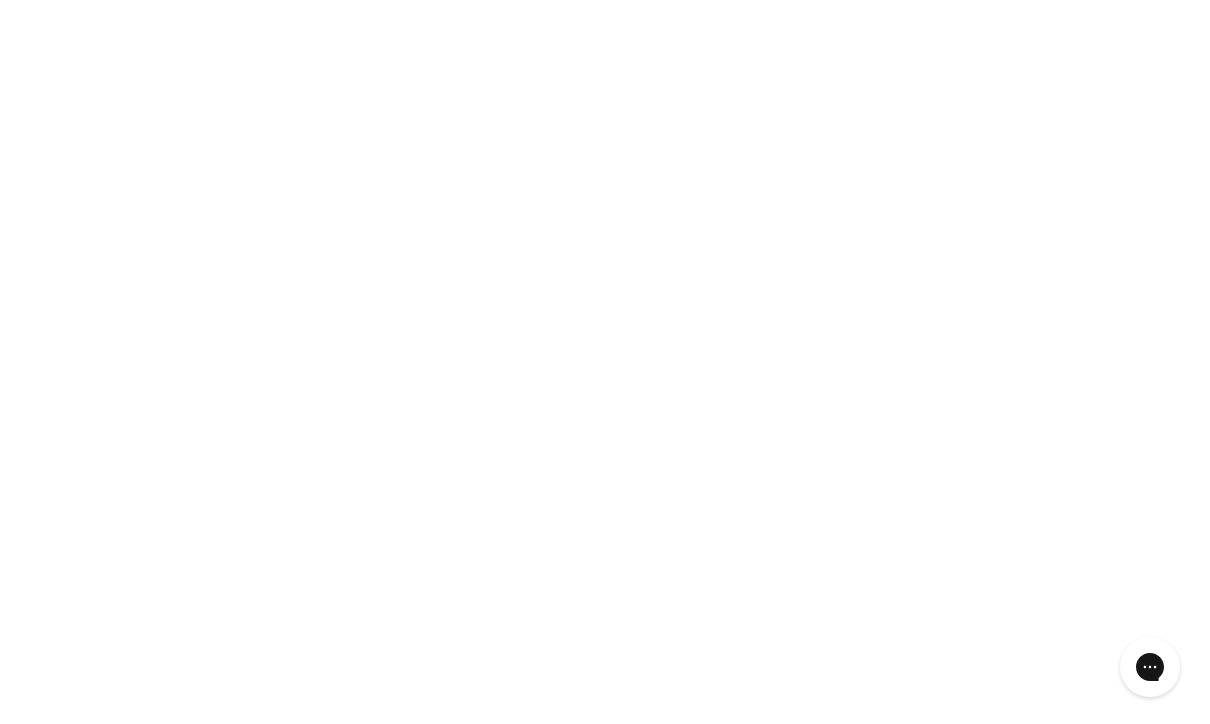 scroll, scrollTop: 1785, scrollLeft: 0, axis: vertical 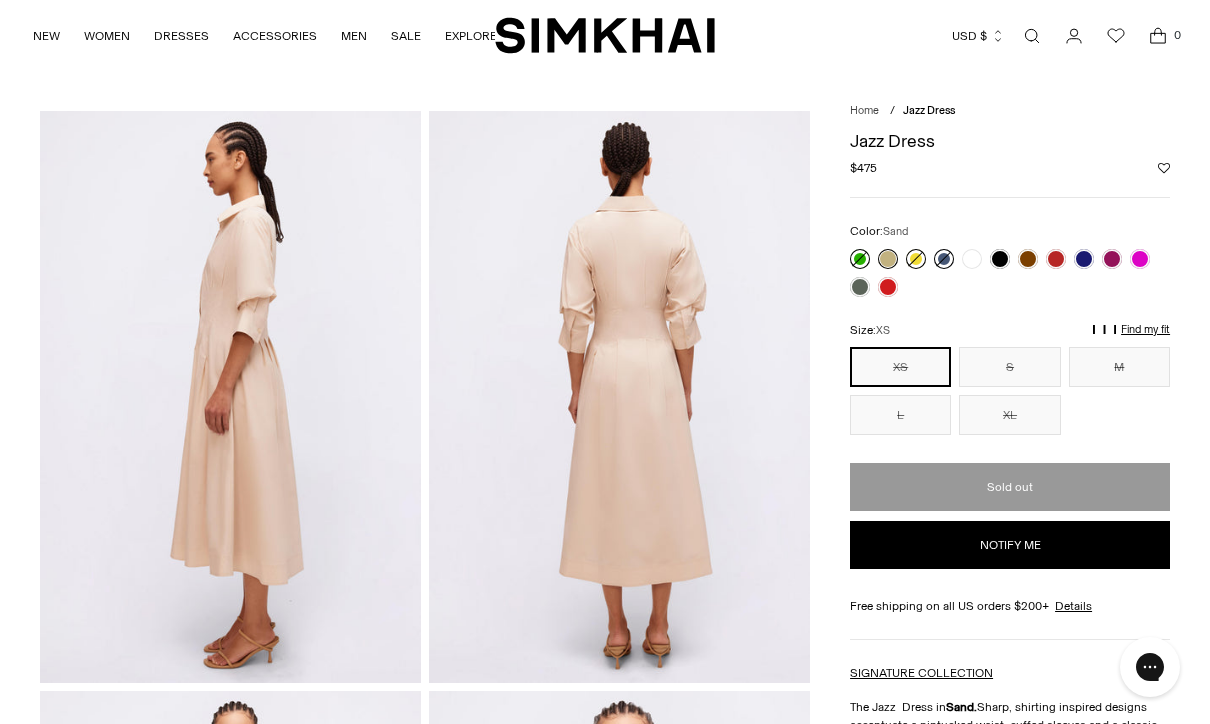 click at bounding box center [888, 259] 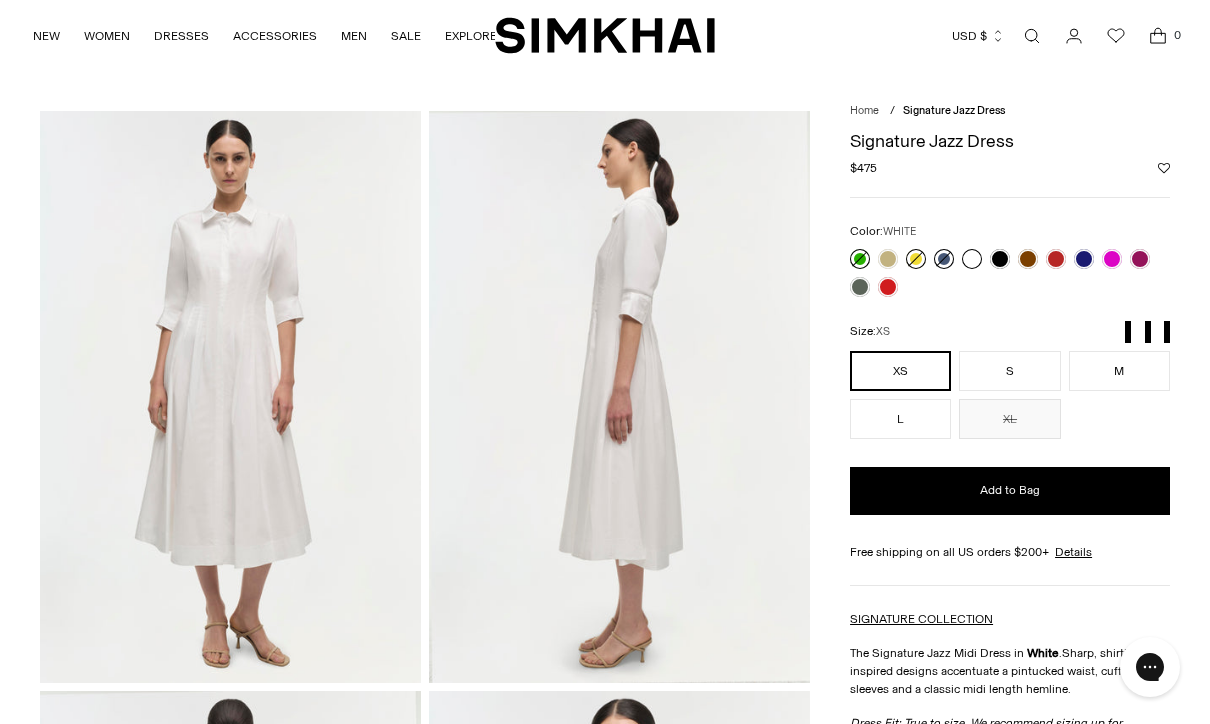scroll, scrollTop: 0, scrollLeft: 0, axis: both 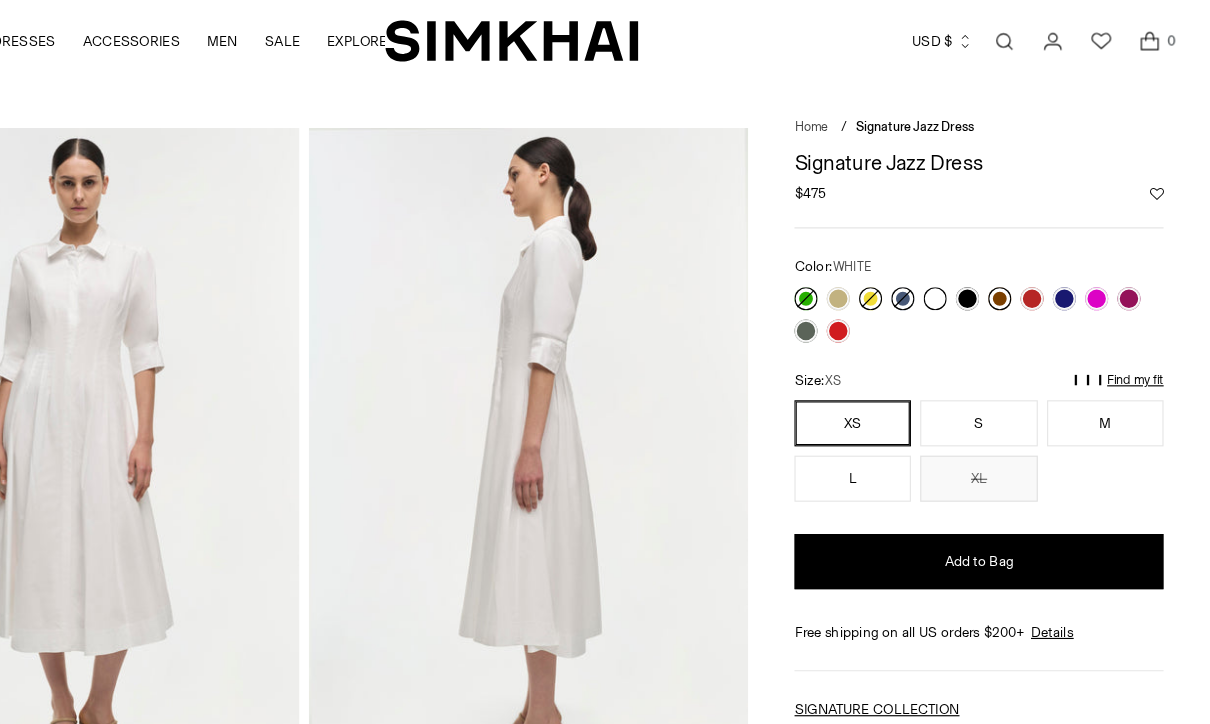 click at bounding box center [1028, 259] 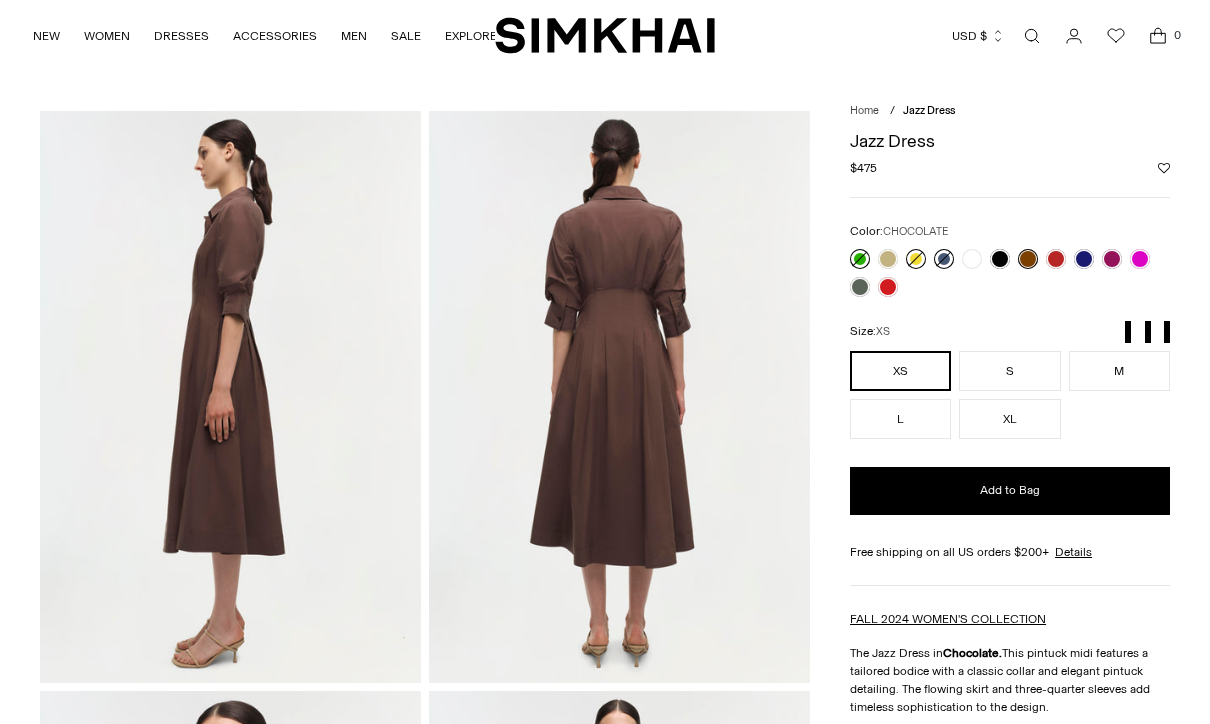 scroll, scrollTop: 0, scrollLeft: 0, axis: both 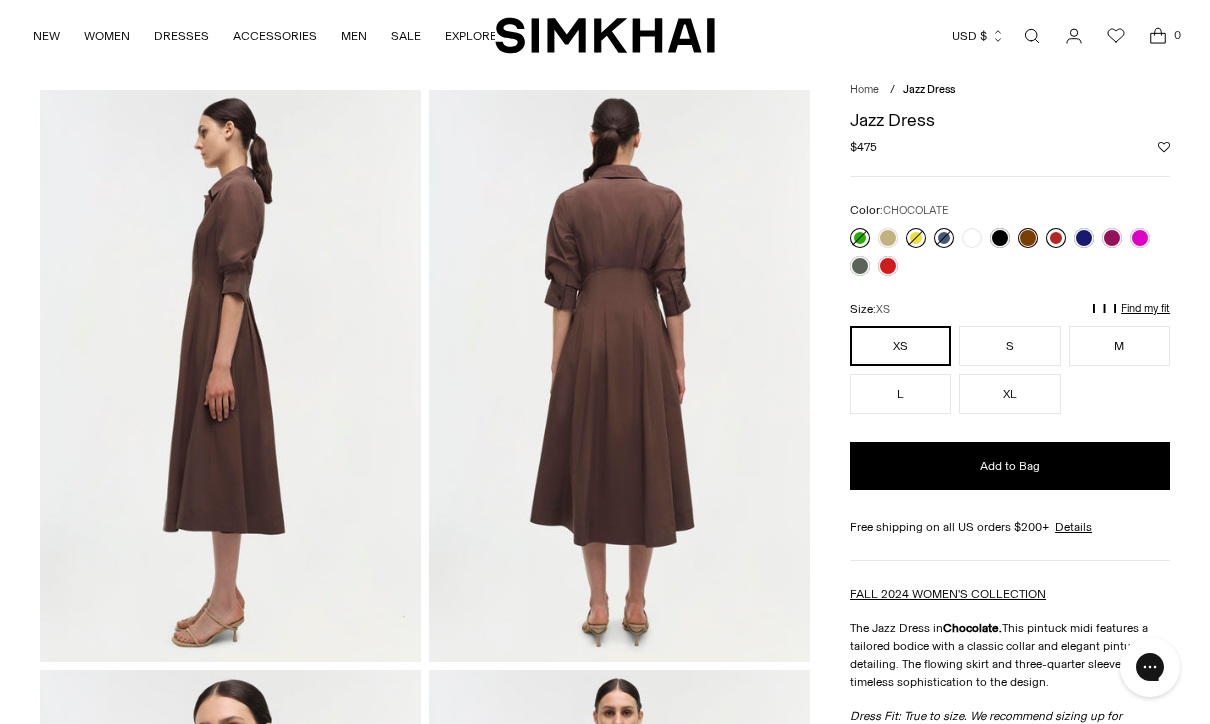 click at bounding box center [1056, 238] 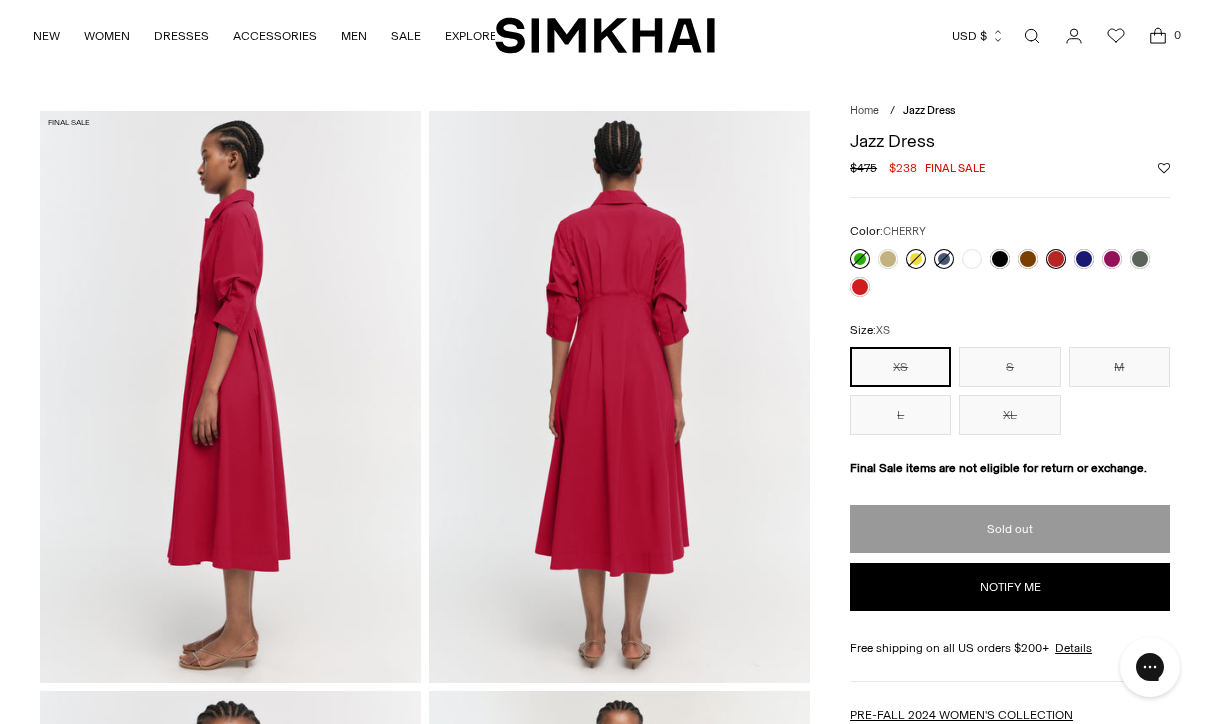 scroll, scrollTop: 0, scrollLeft: 0, axis: both 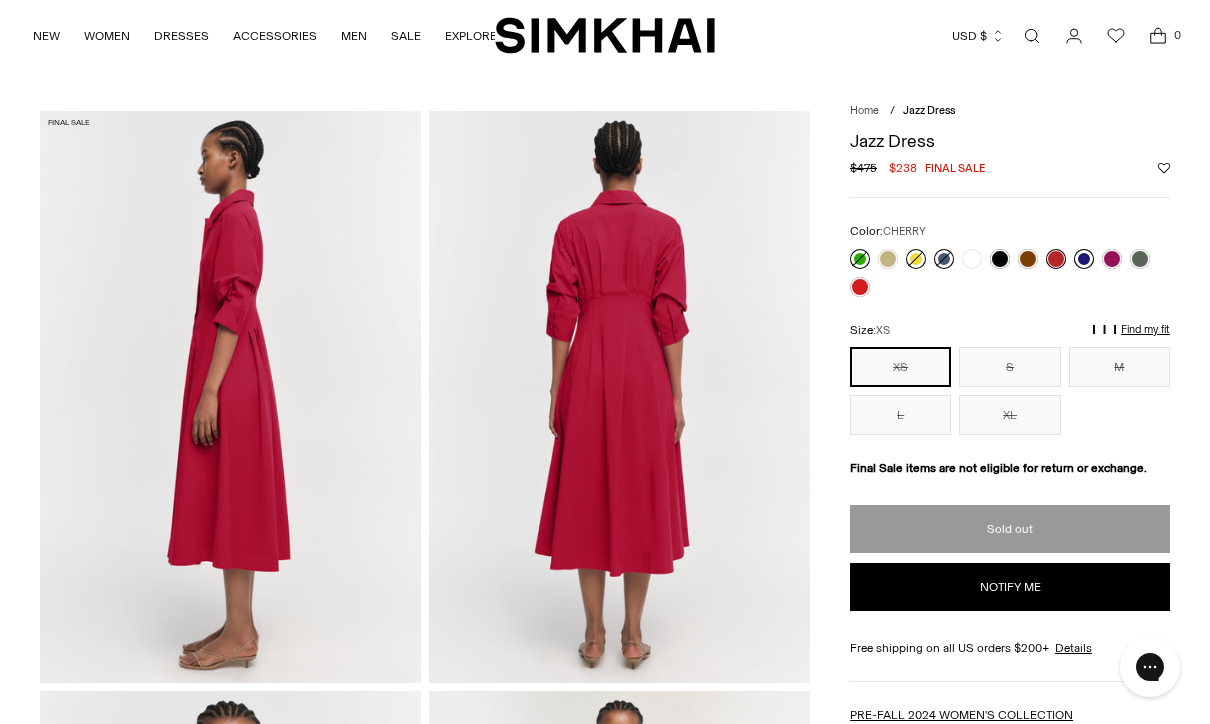click at bounding box center (1084, 259) 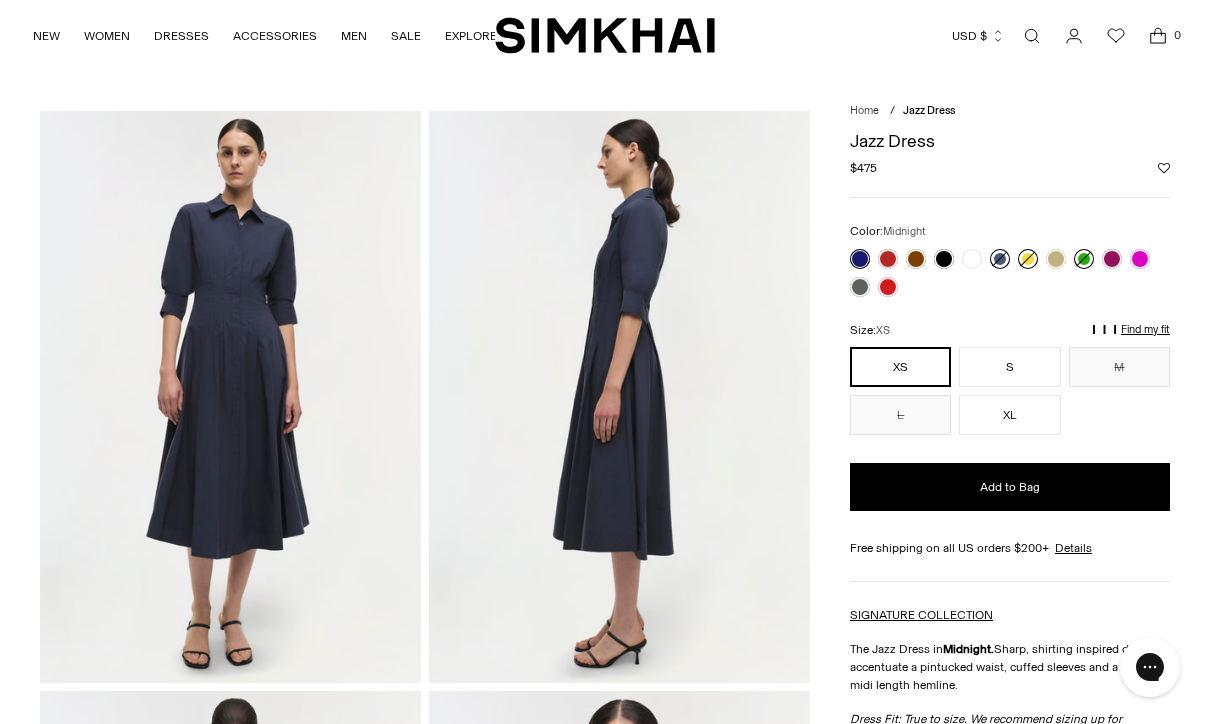 scroll, scrollTop: 0, scrollLeft: 0, axis: both 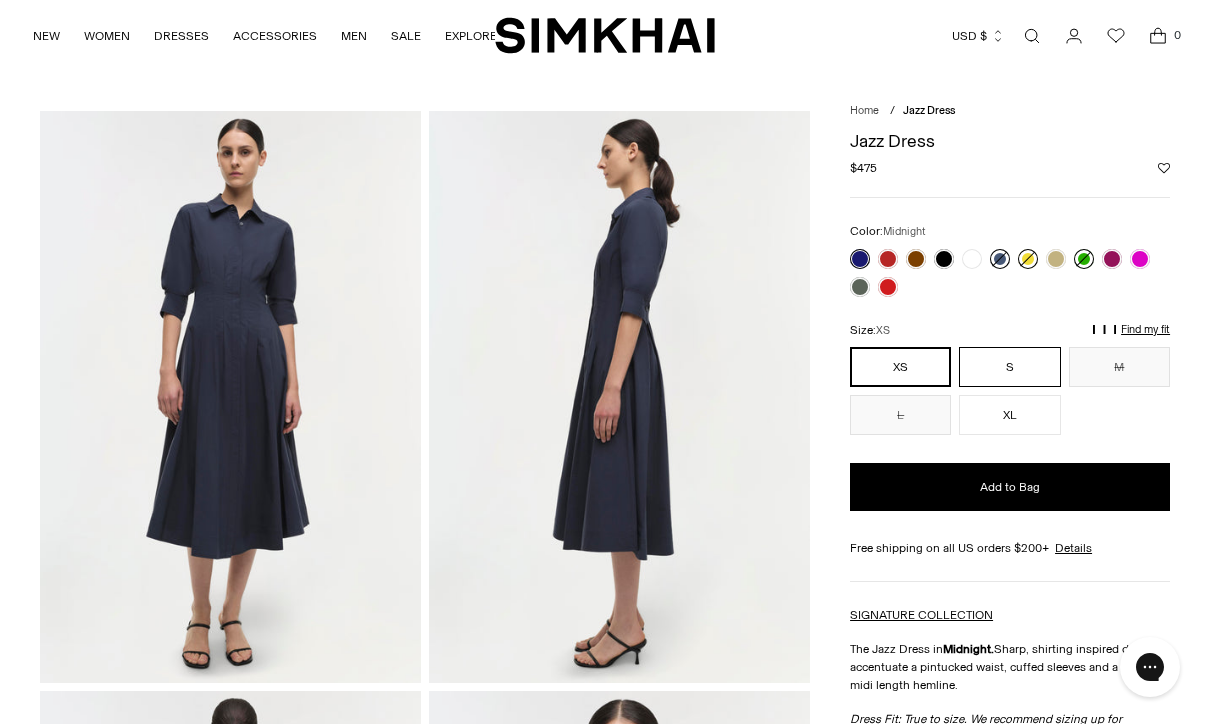 click on "S" at bounding box center (1009, 367) 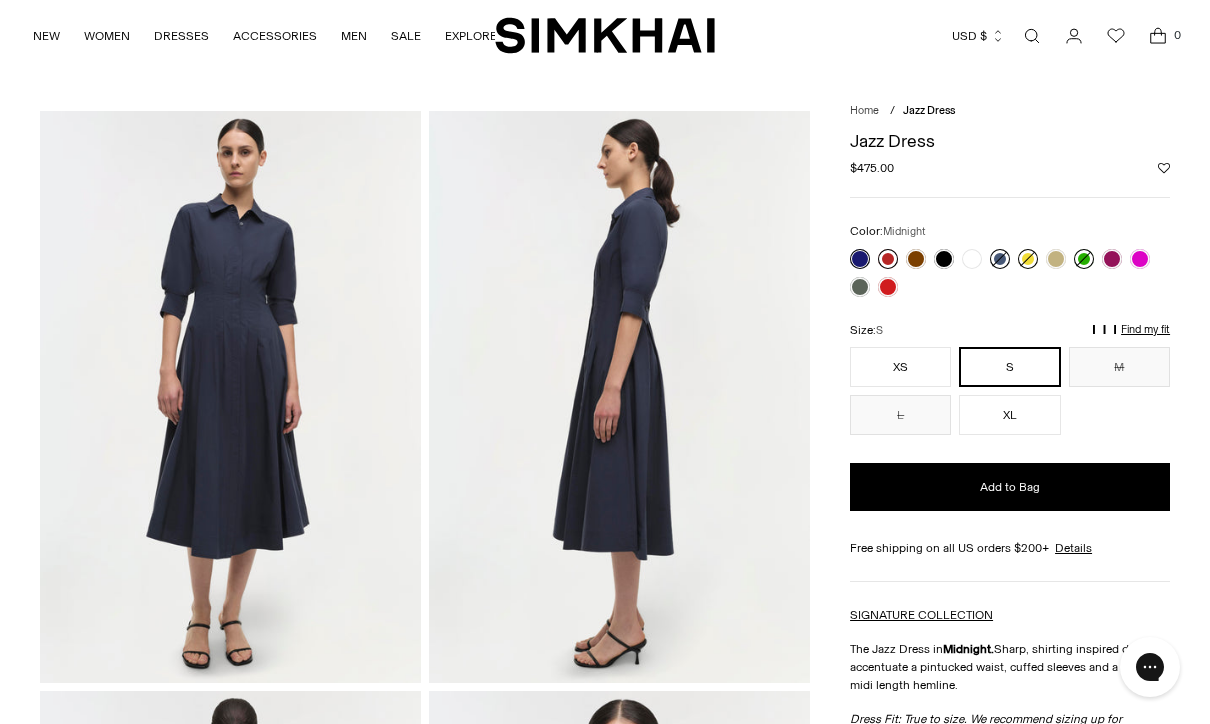 click at bounding box center [888, 259] 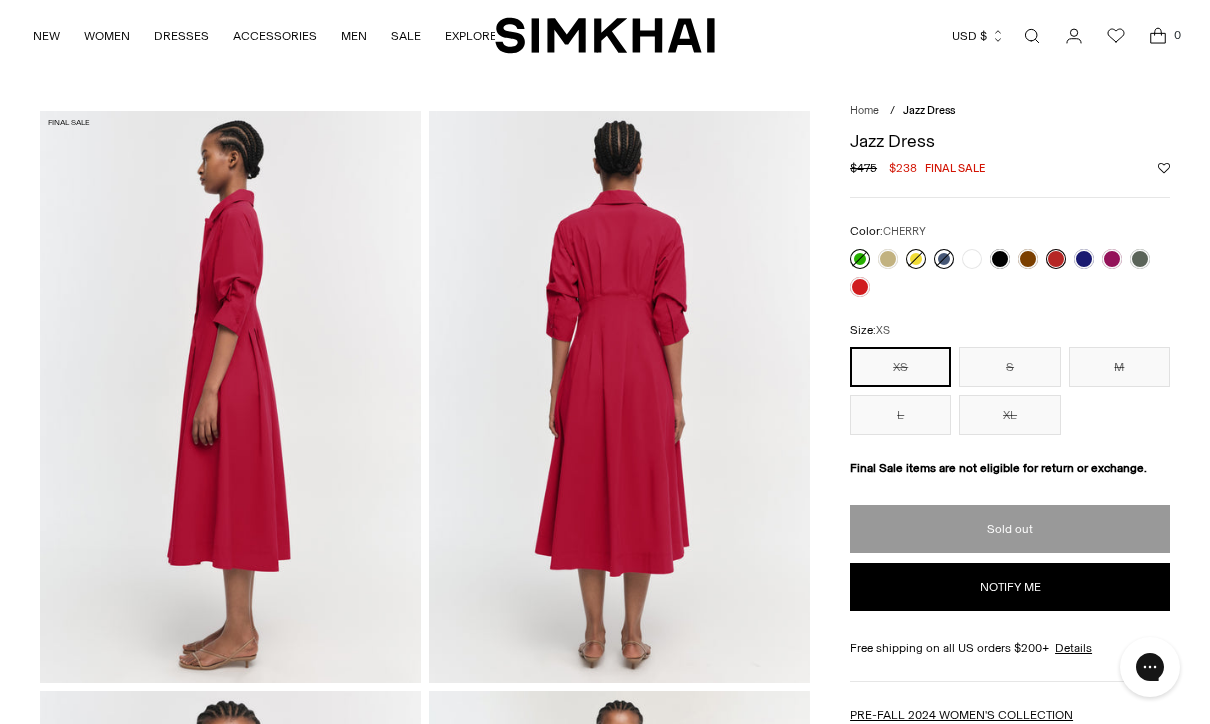scroll, scrollTop: 0, scrollLeft: 0, axis: both 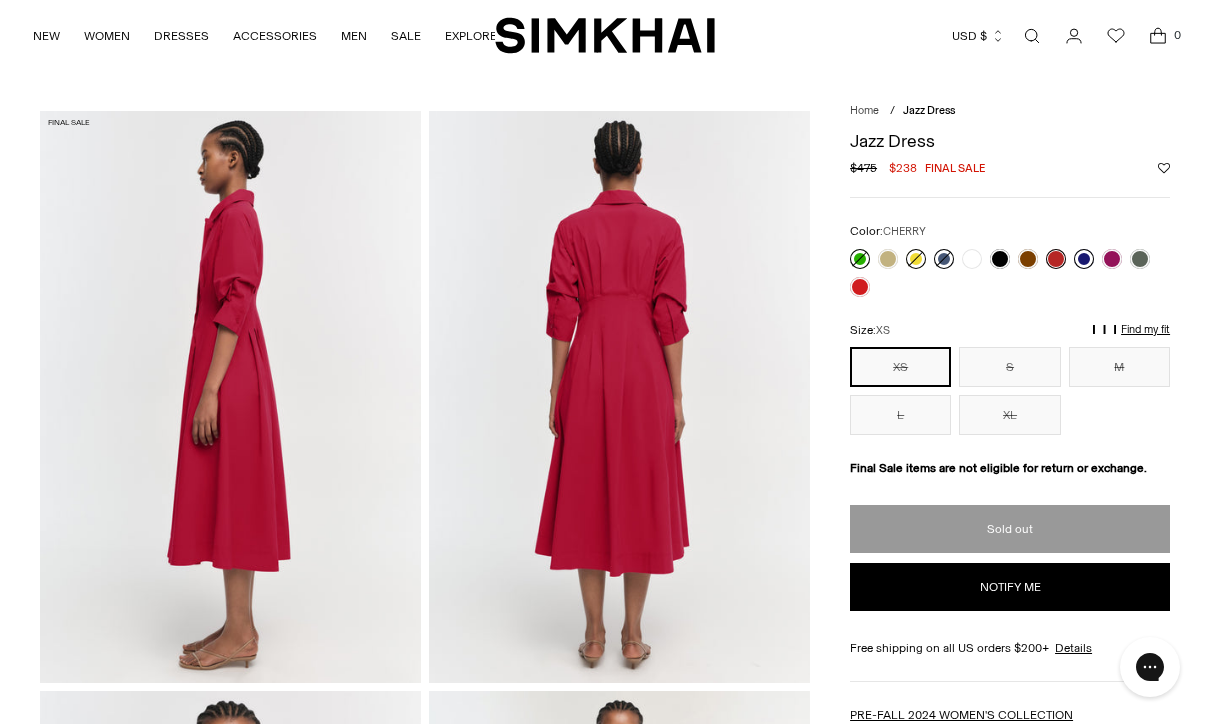 click at bounding box center (1084, 259) 